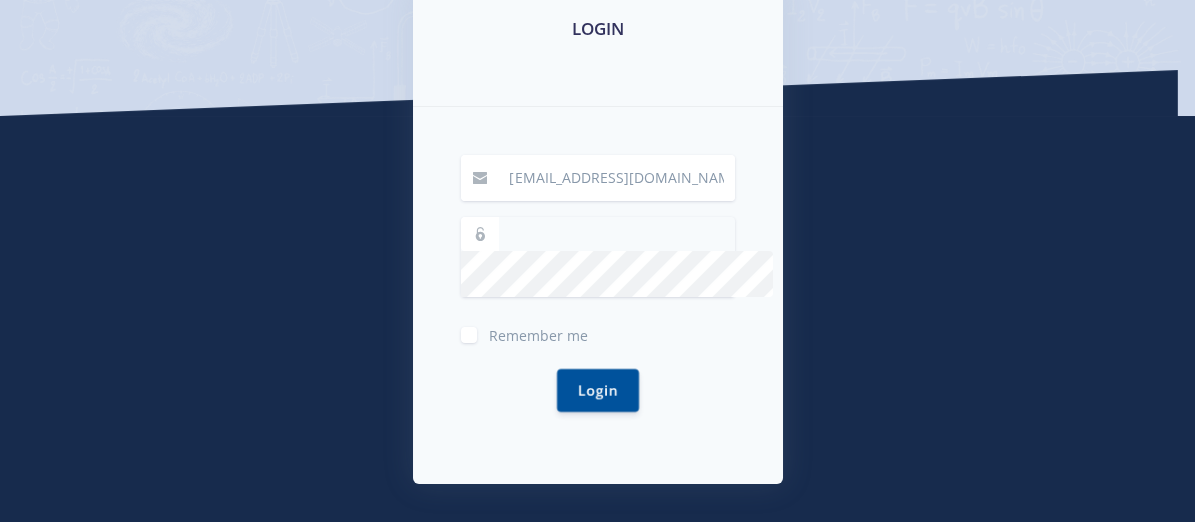 scroll, scrollTop: 374, scrollLeft: 0, axis: vertical 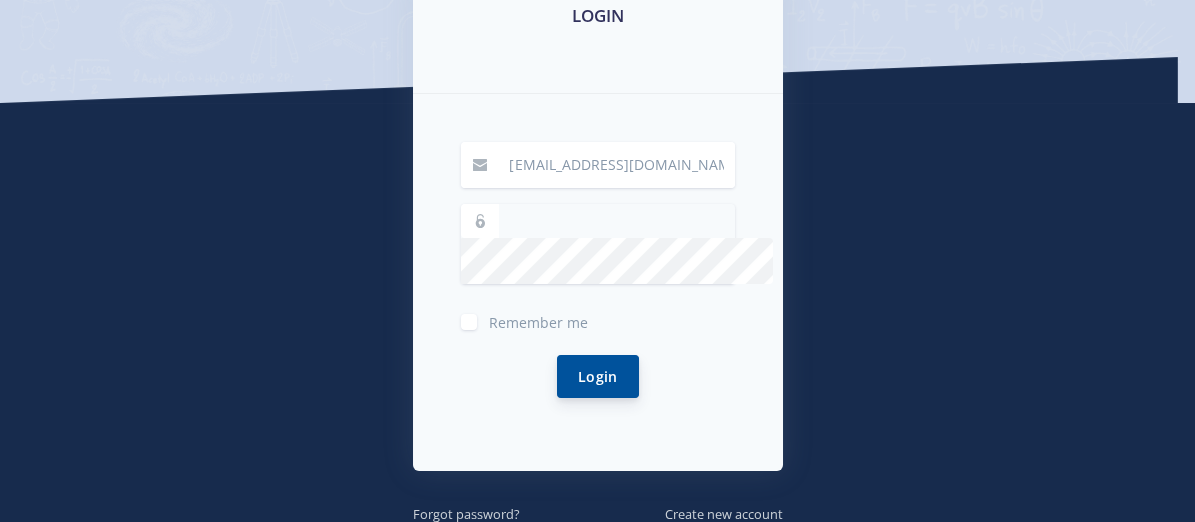 click on "Login" at bounding box center (598, 376) 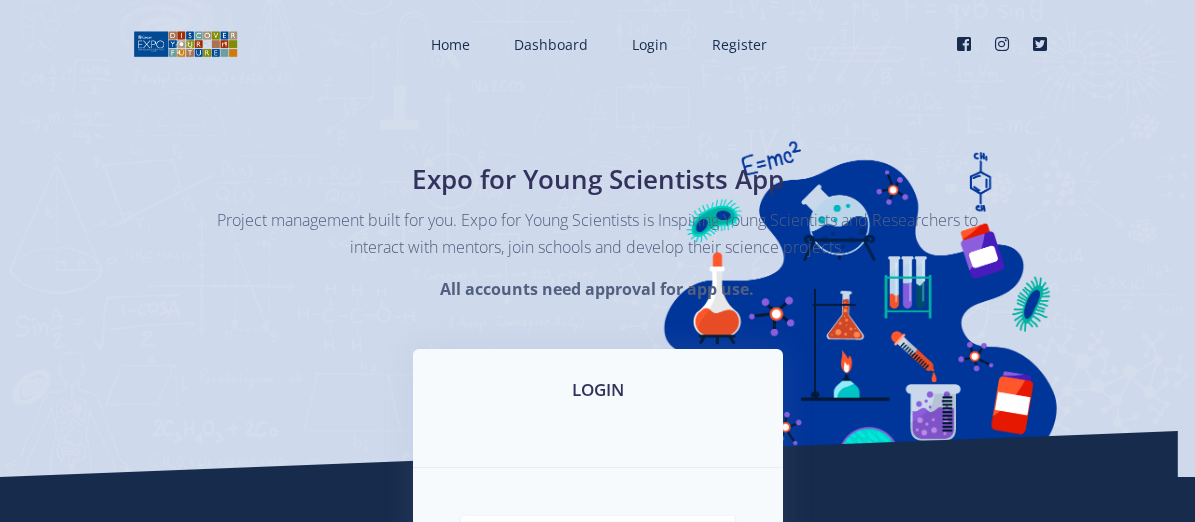 scroll, scrollTop: 39, scrollLeft: 0, axis: vertical 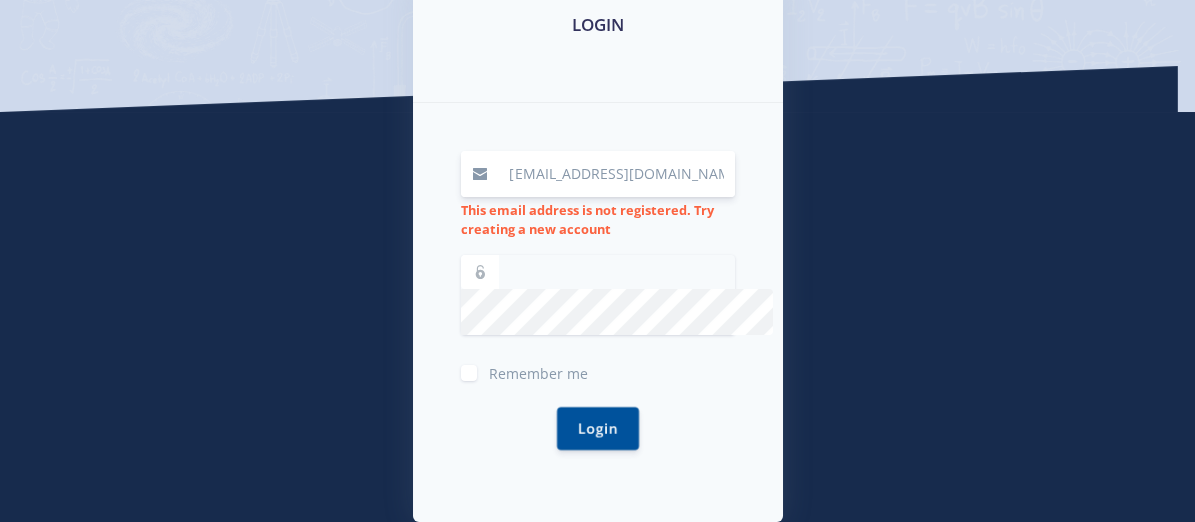 click on "[EMAIL_ADDRESS][DOMAIN_NAME]" at bounding box center (616, 174) 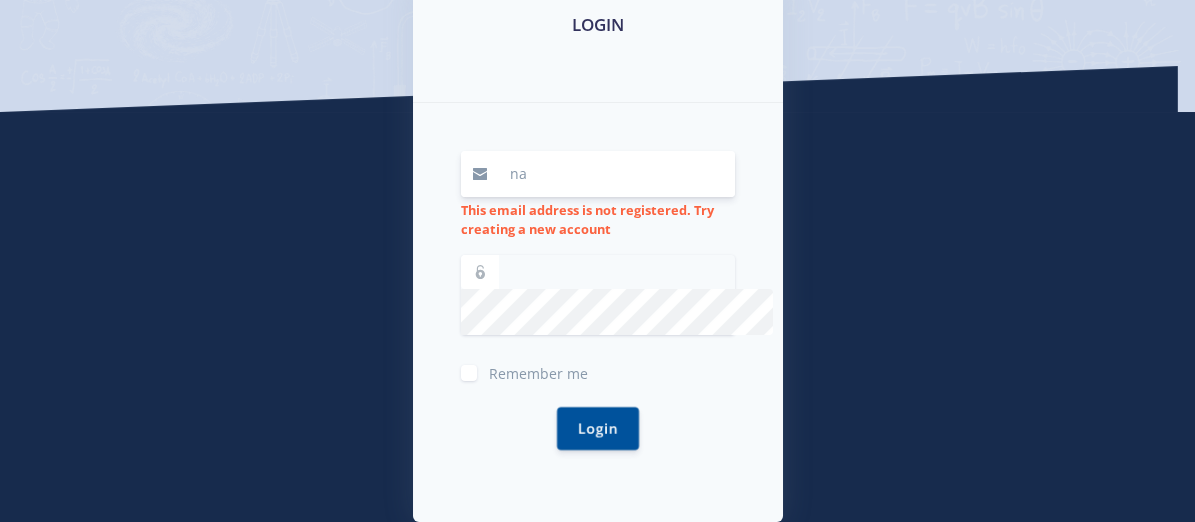 type on "n" 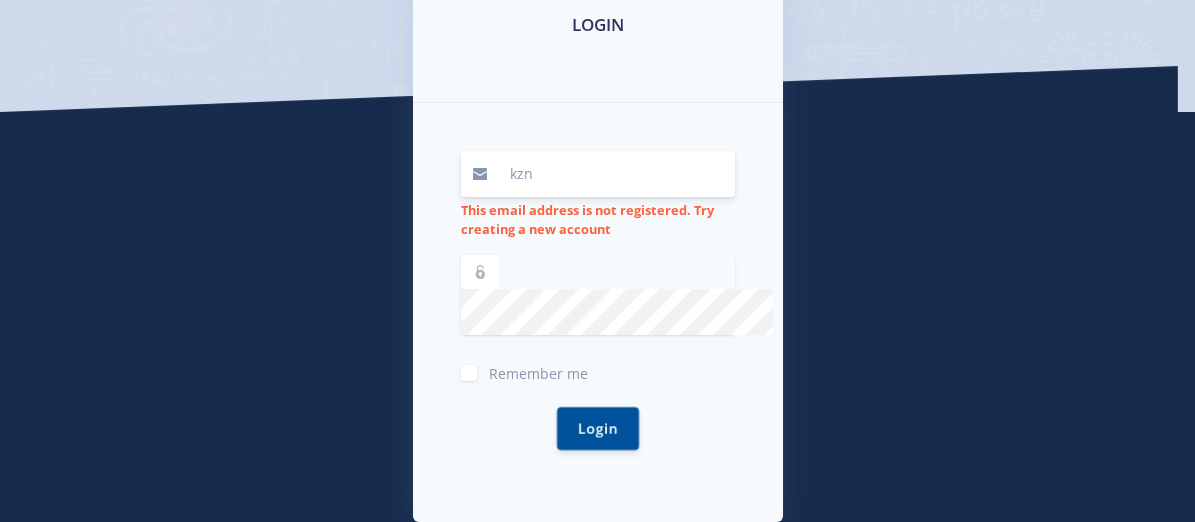 type on "[EMAIL_ADDRESS][DOMAIN_NAME]" 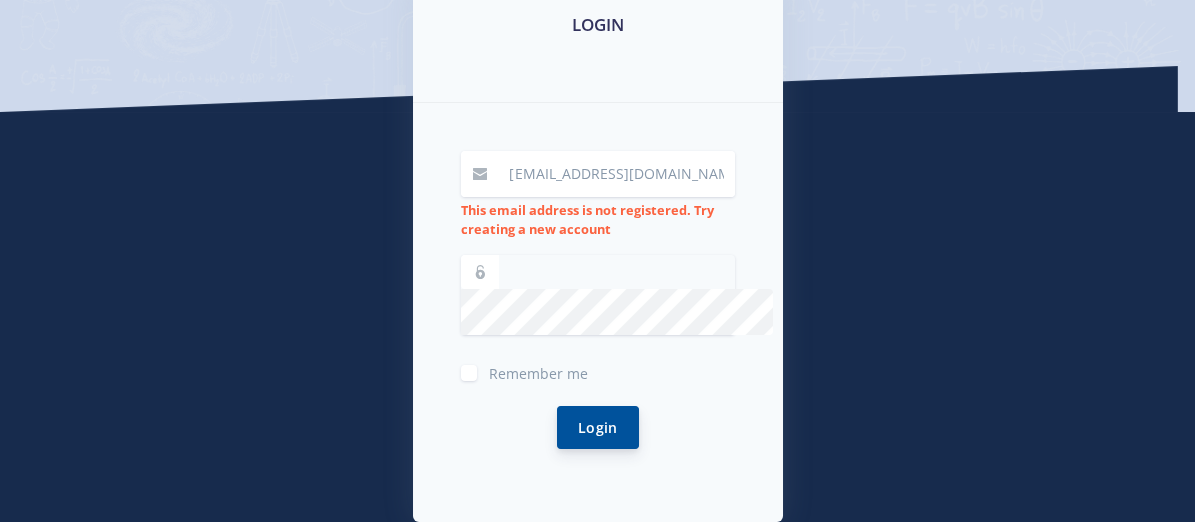 click on "Login" at bounding box center (598, 427) 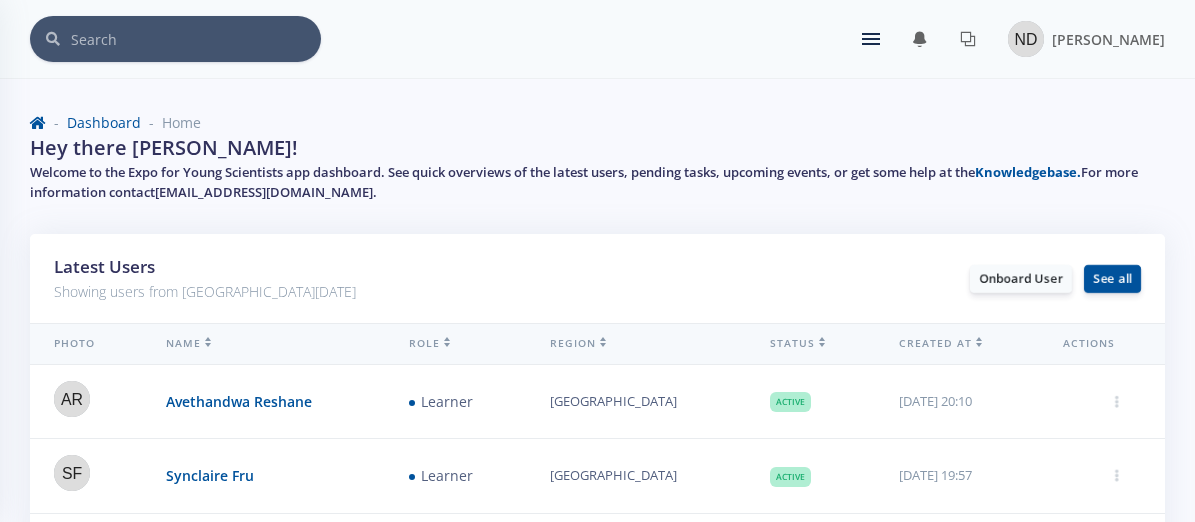 scroll, scrollTop: 0, scrollLeft: 0, axis: both 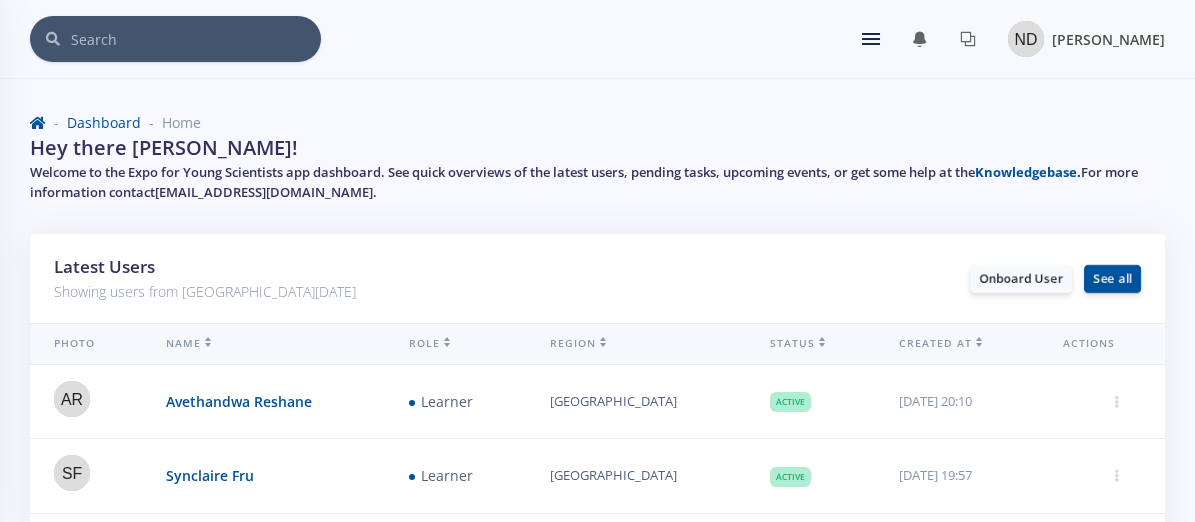 click at bounding box center (1026, 39) 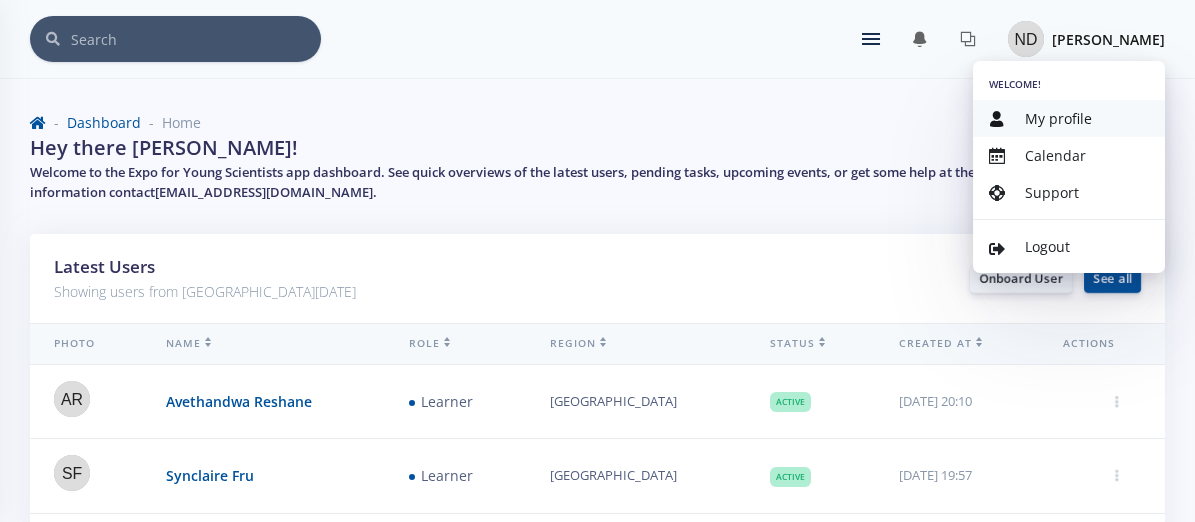 click on "My profile" at bounding box center (1058, 118) 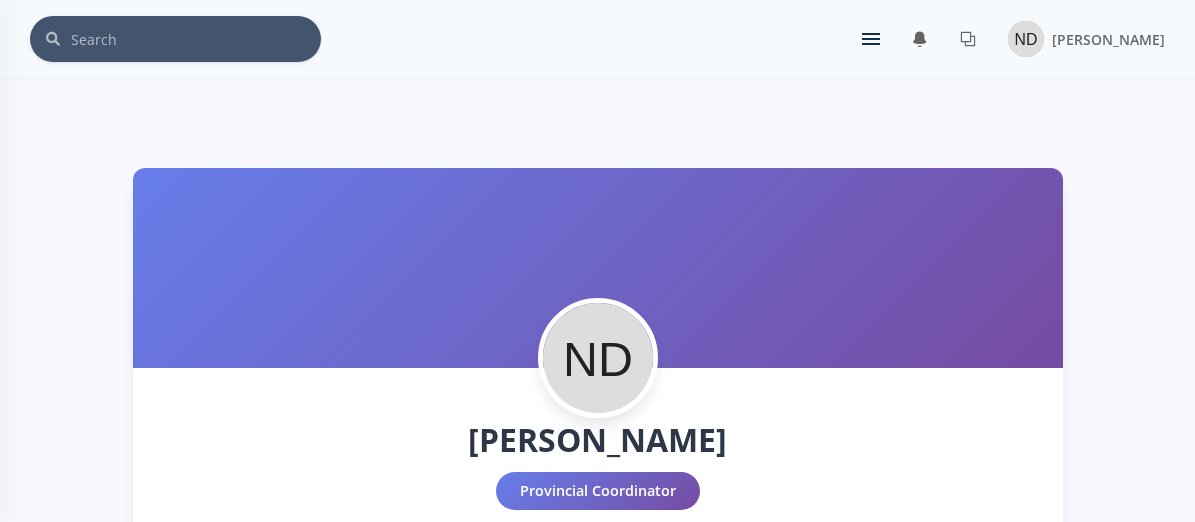scroll, scrollTop: 0, scrollLeft: 0, axis: both 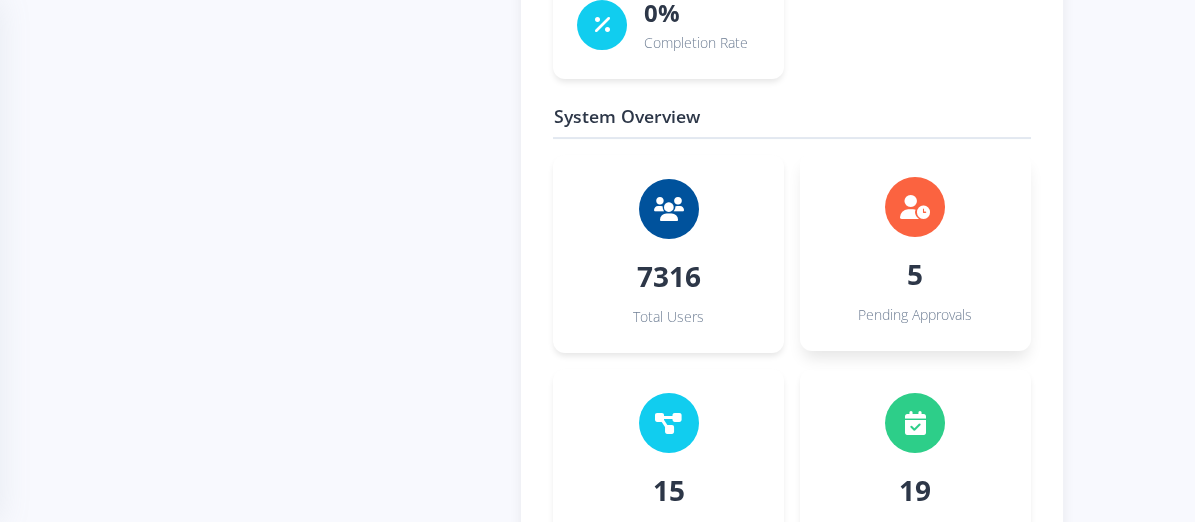 click at bounding box center (915, 207) 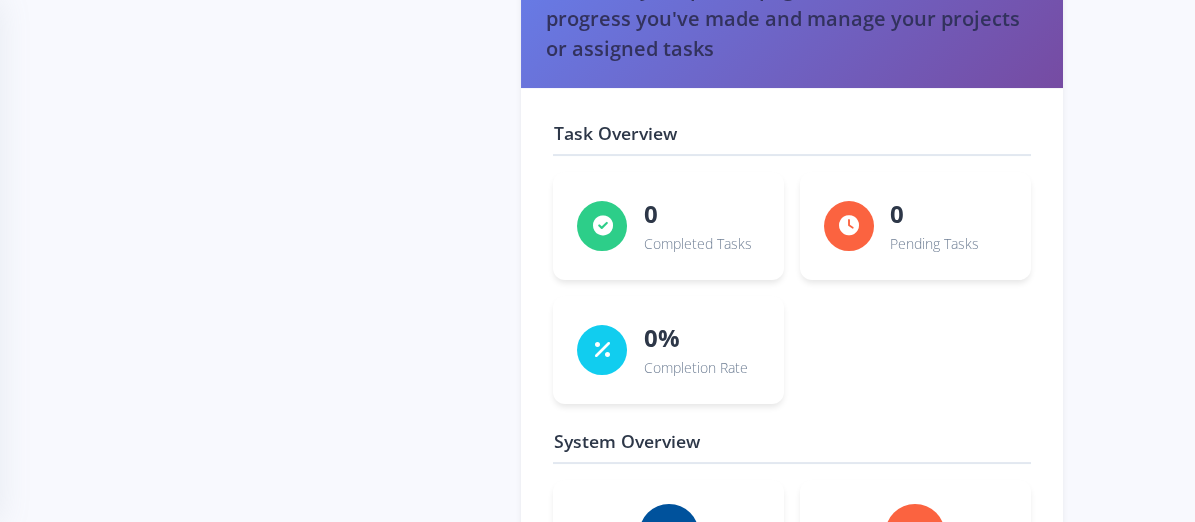 scroll, scrollTop: 1785, scrollLeft: 0, axis: vertical 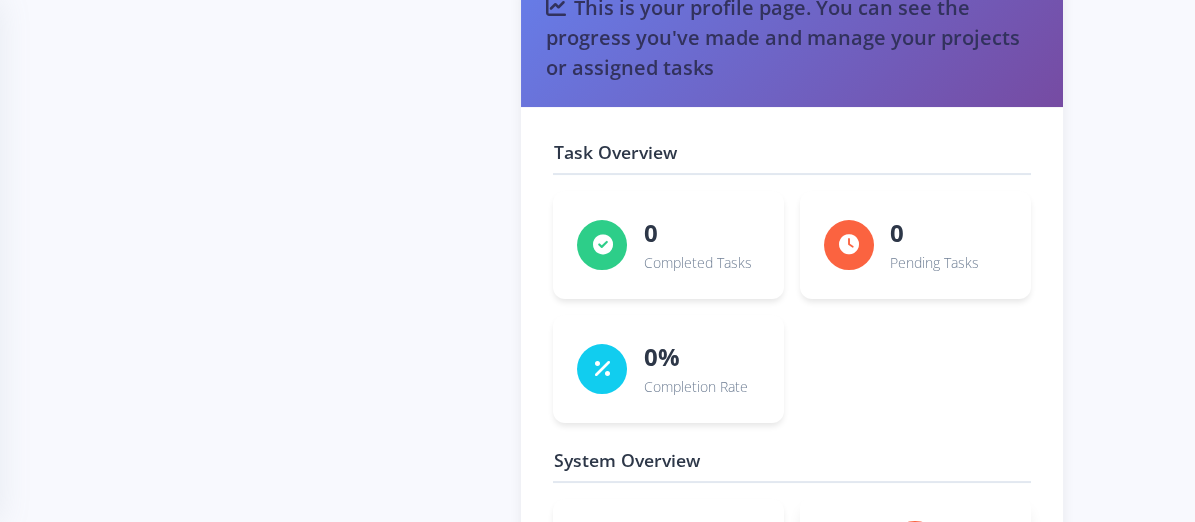 click at bounding box center (915, 551) 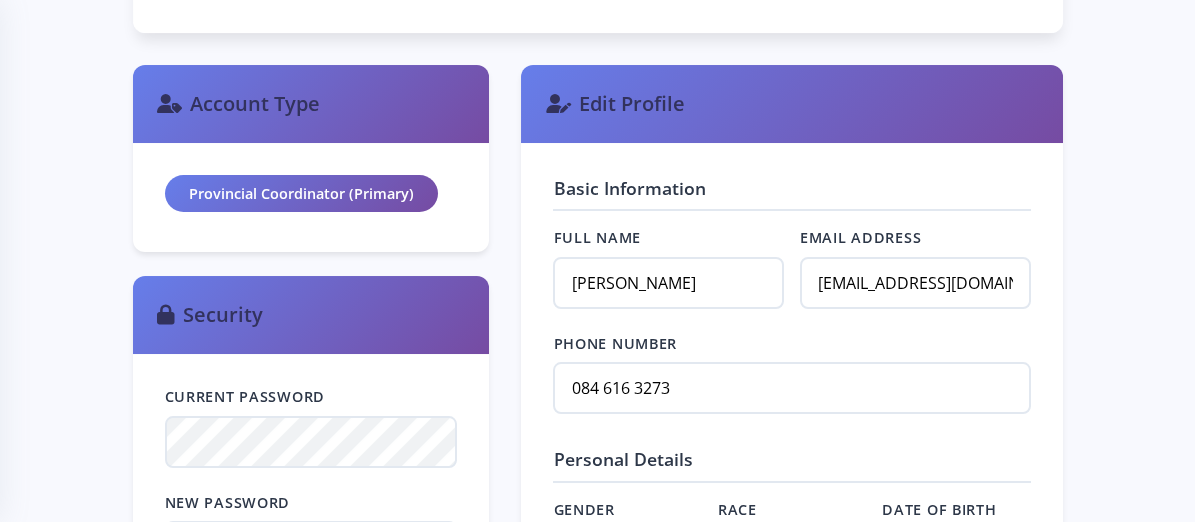 scroll, scrollTop: 0, scrollLeft: 0, axis: both 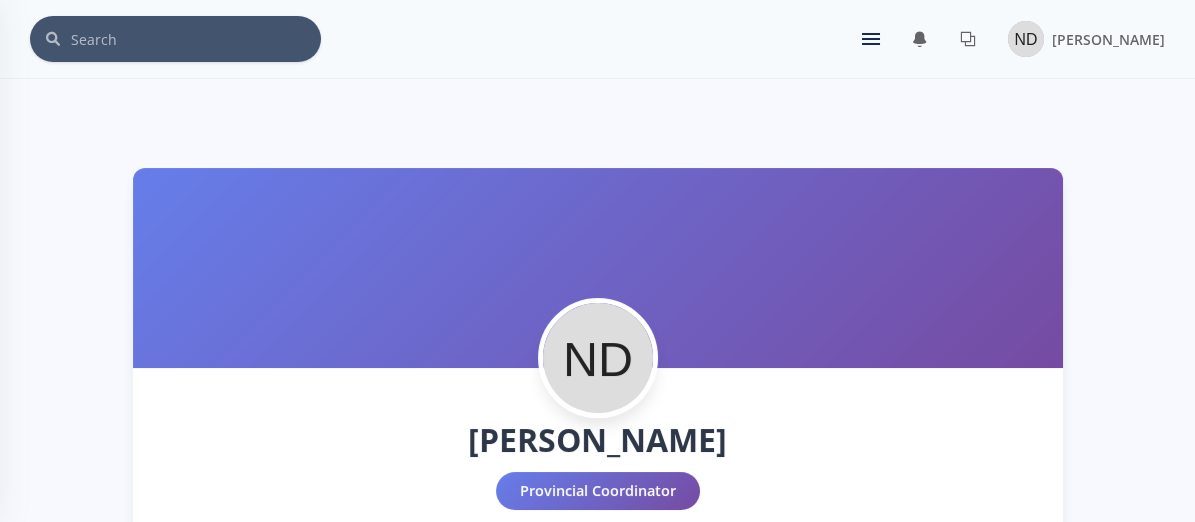 drag, startPoint x: 244, startPoint y: 70, endPoint x: 222, endPoint y: 318, distance: 248.97389 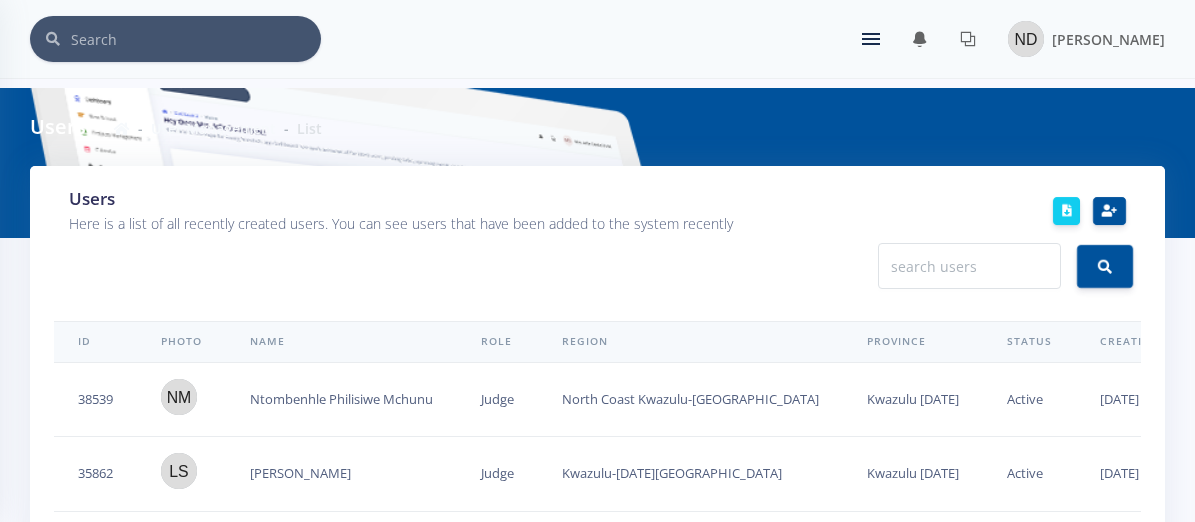 scroll, scrollTop: 0, scrollLeft: 0, axis: both 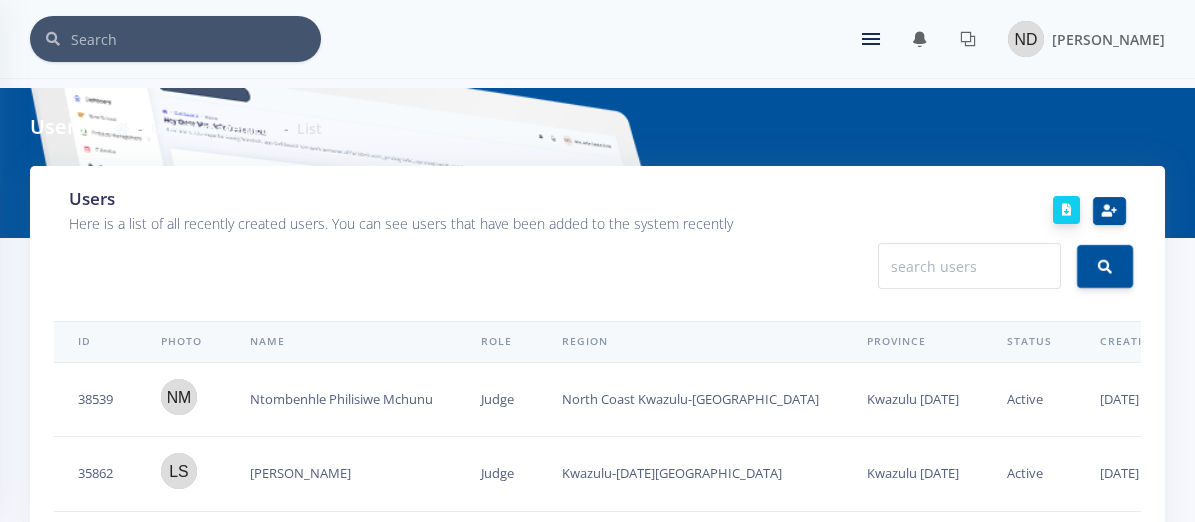 click at bounding box center (1066, 210) 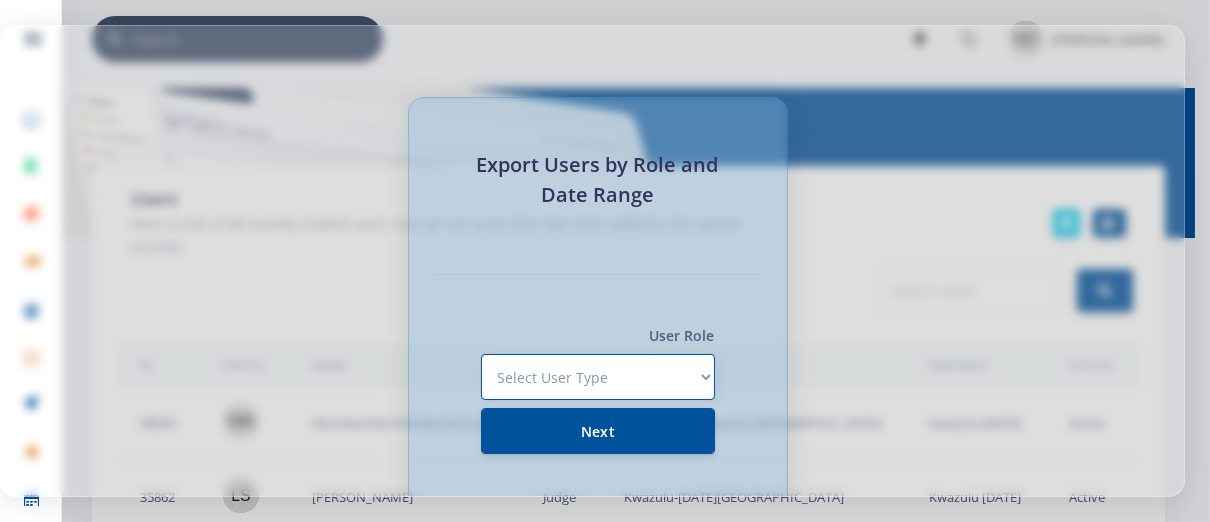 click on "Select User Type
Judge
Teacher
Learner" at bounding box center [598, 377] 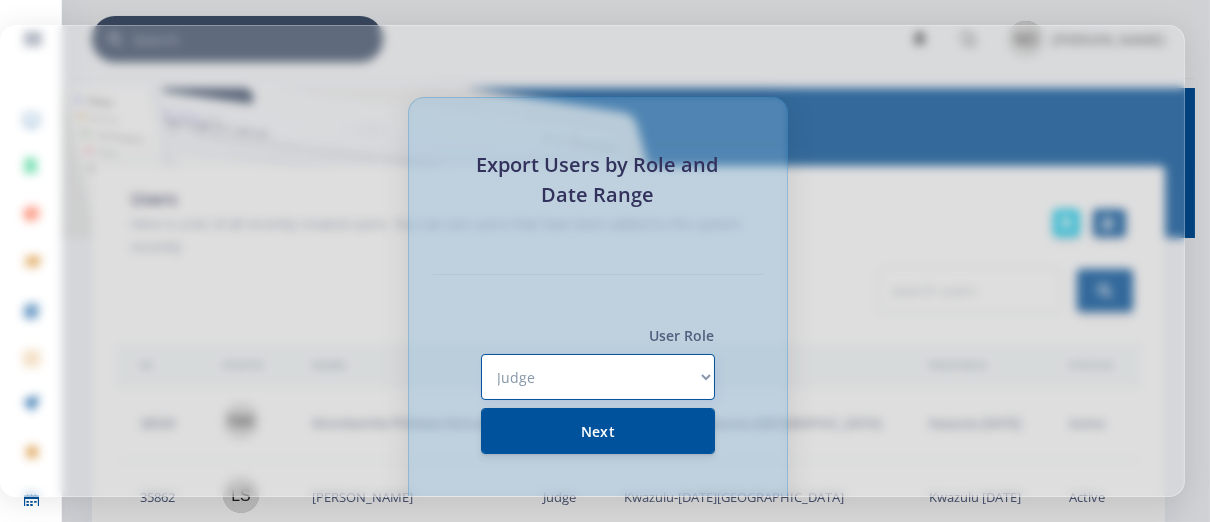 click on "Select User Type
Judge
Teacher
Learner" at bounding box center (598, 377) 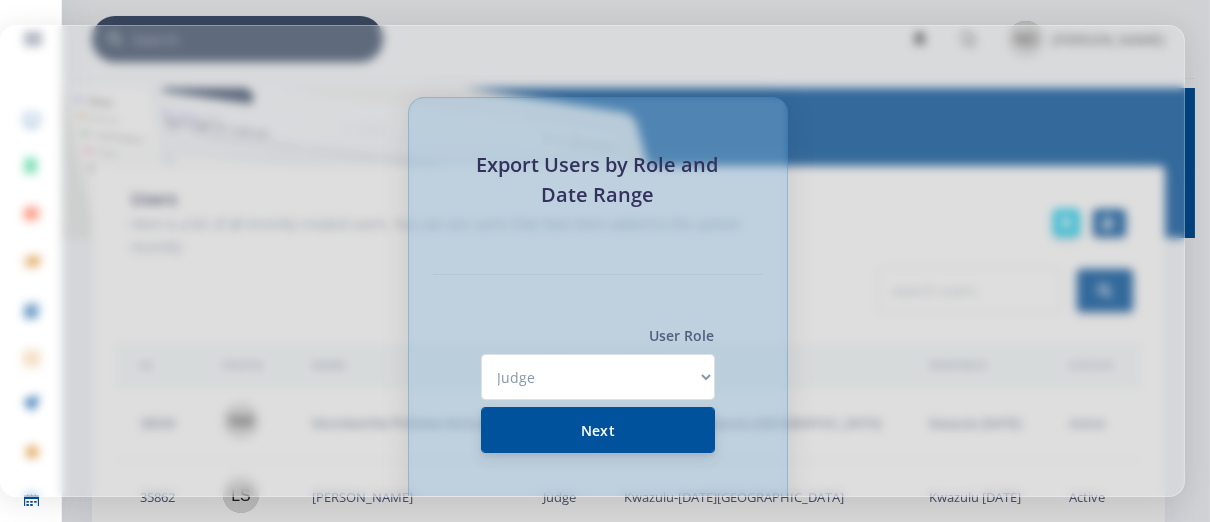 click on "Next" at bounding box center (598, 430) 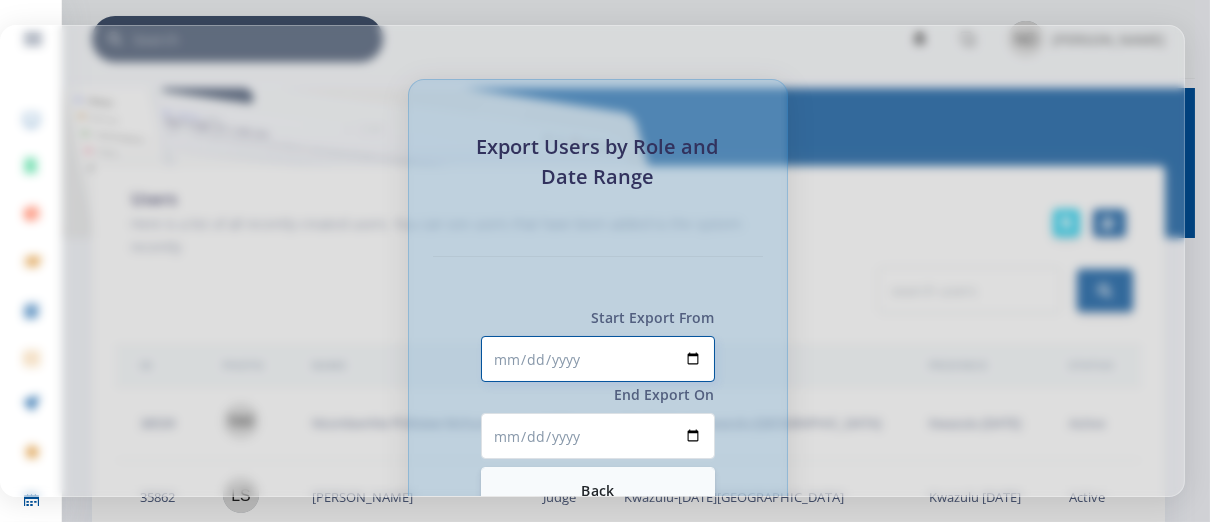 click on "Start Export From" at bounding box center [598, 359] 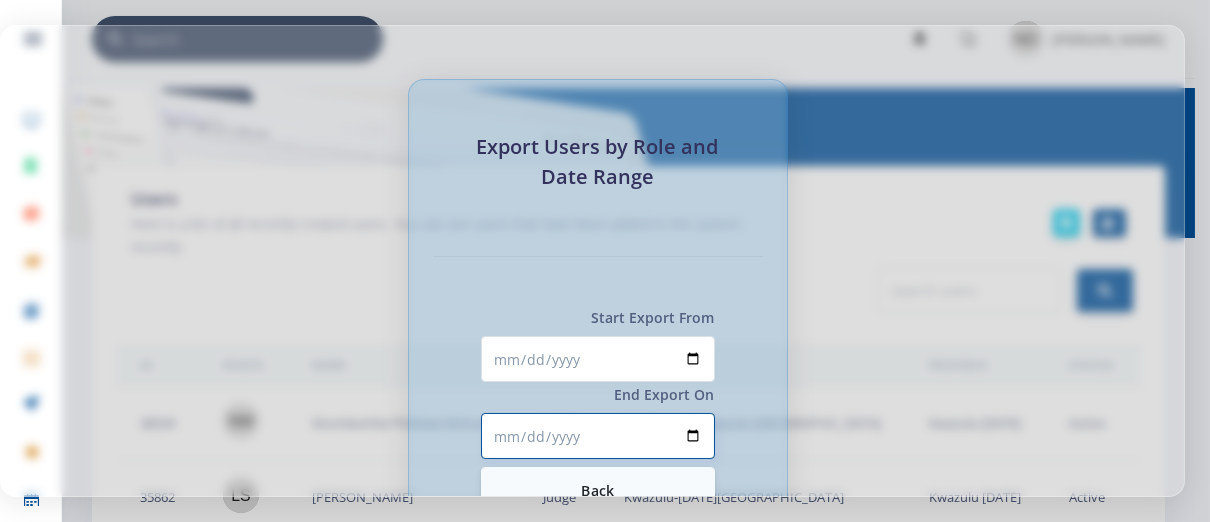 click on "End Export On" at bounding box center [598, 436] 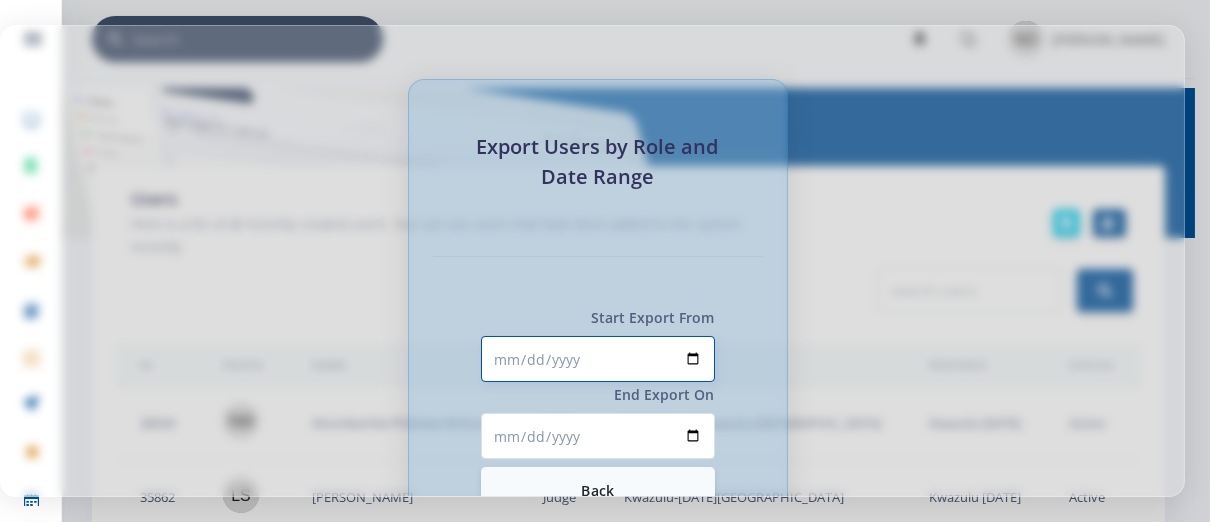 click on "2025-01-01" at bounding box center (598, 359) 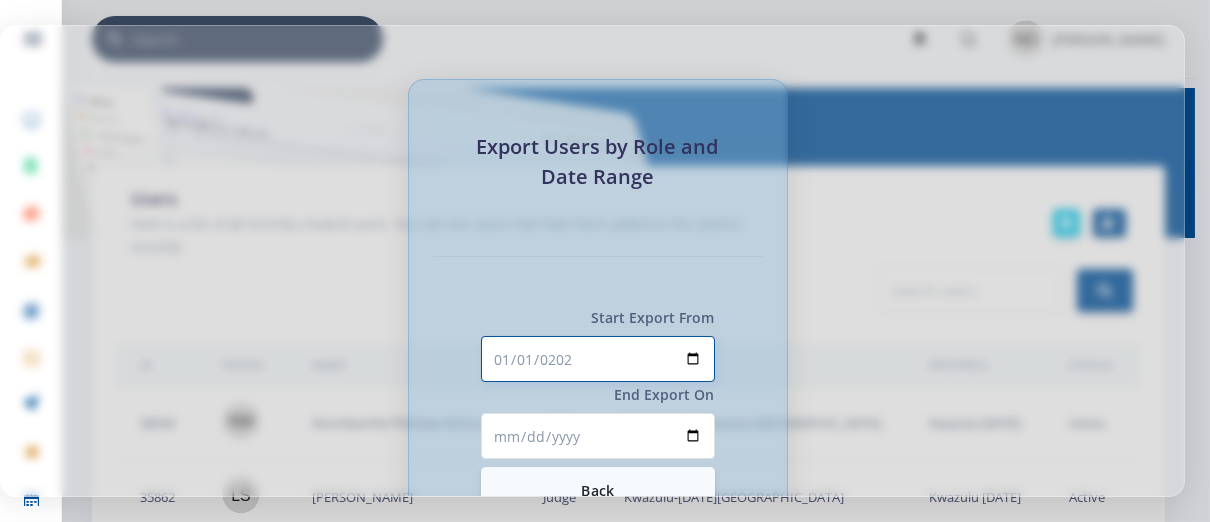 type on "2024-01-01" 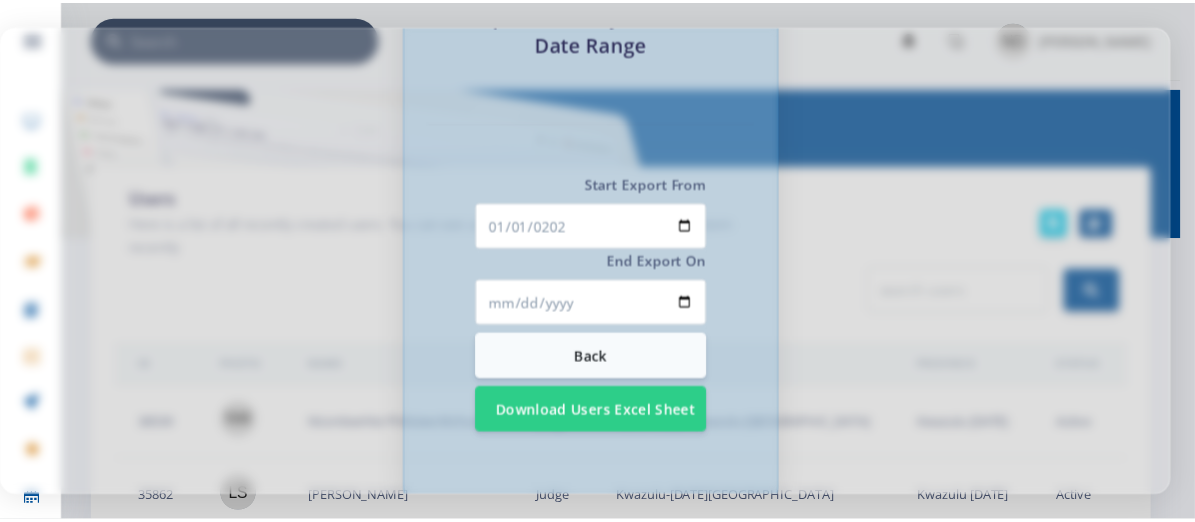 scroll, scrollTop: 196, scrollLeft: 0, axis: vertical 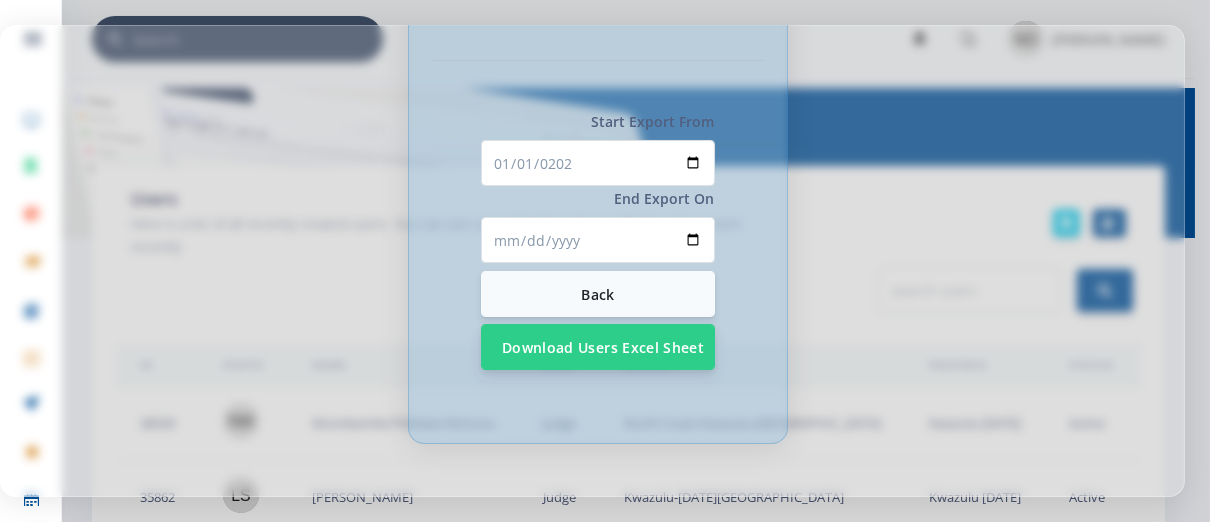 click on "Download Users Excel Sheet" at bounding box center [598, 347] 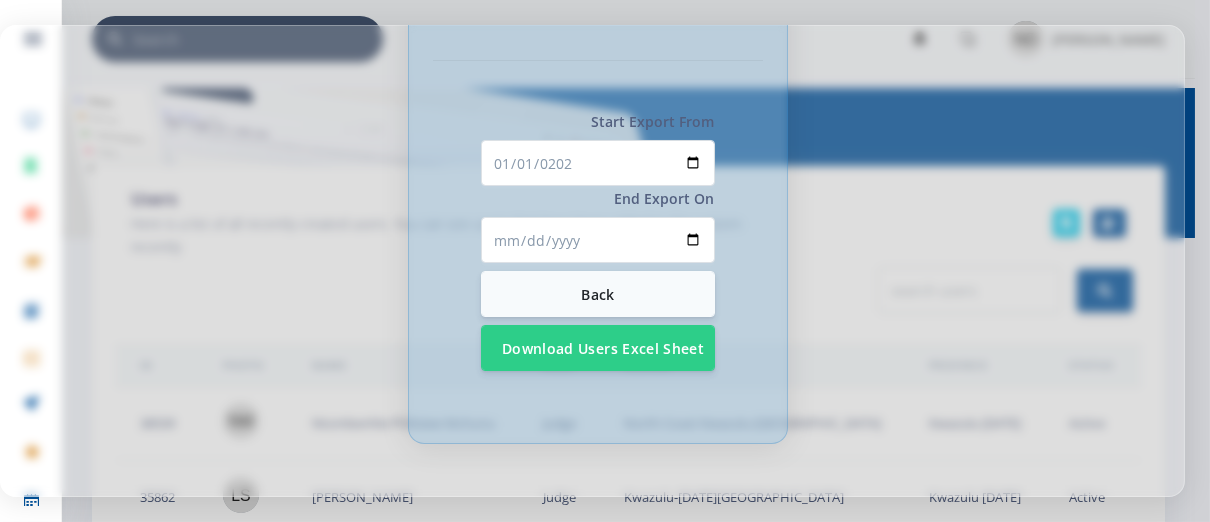 click on "Export Users by Role and Date Range
User Role
Select User Type
Judge
Teacher Learner" at bounding box center (592, 261) 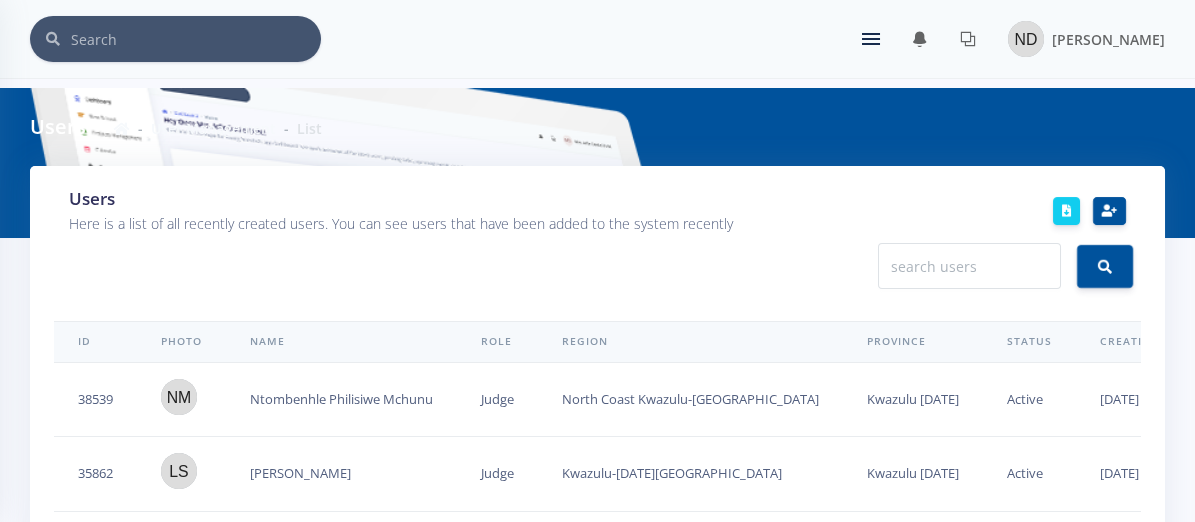scroll, scrollTop: 369, scrollLeft: 0, axis: vertical 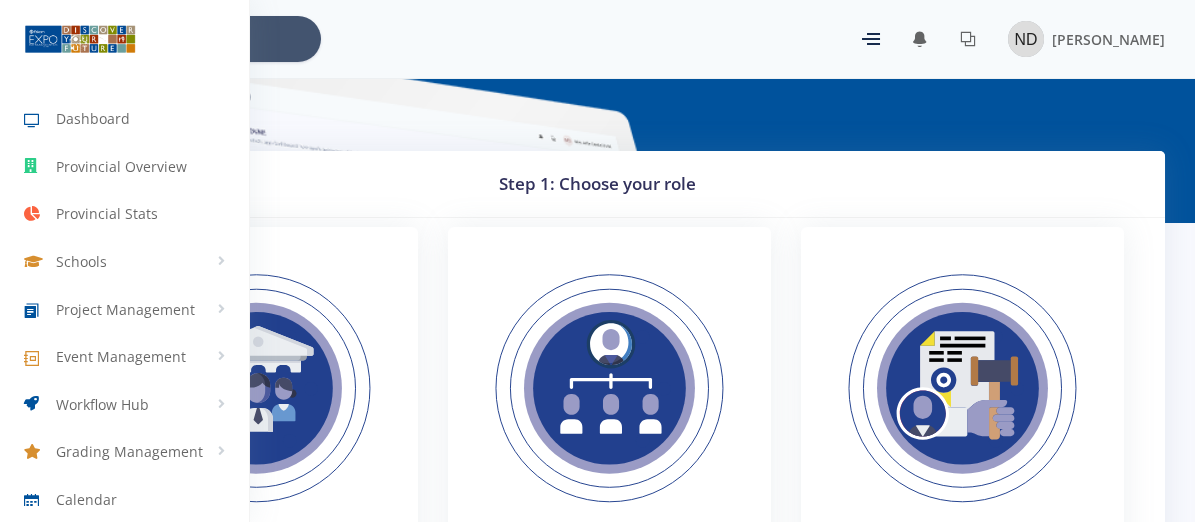 click at bounding box center [597, 115] 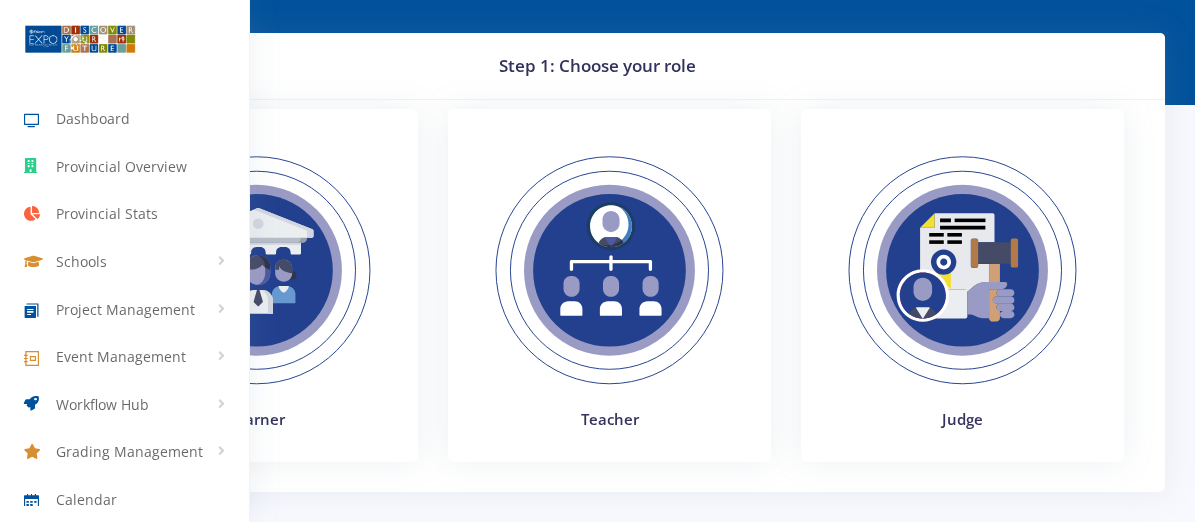 scroll, scrollTop: 0, scrollLeft: 0, axis: both 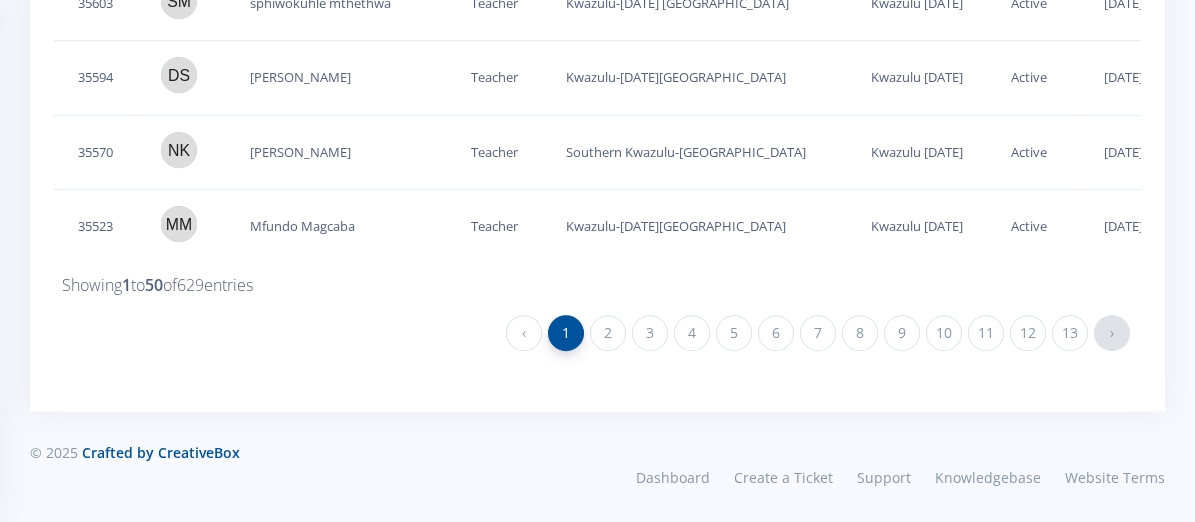 click on "›" at bounding box center [1112, 333] 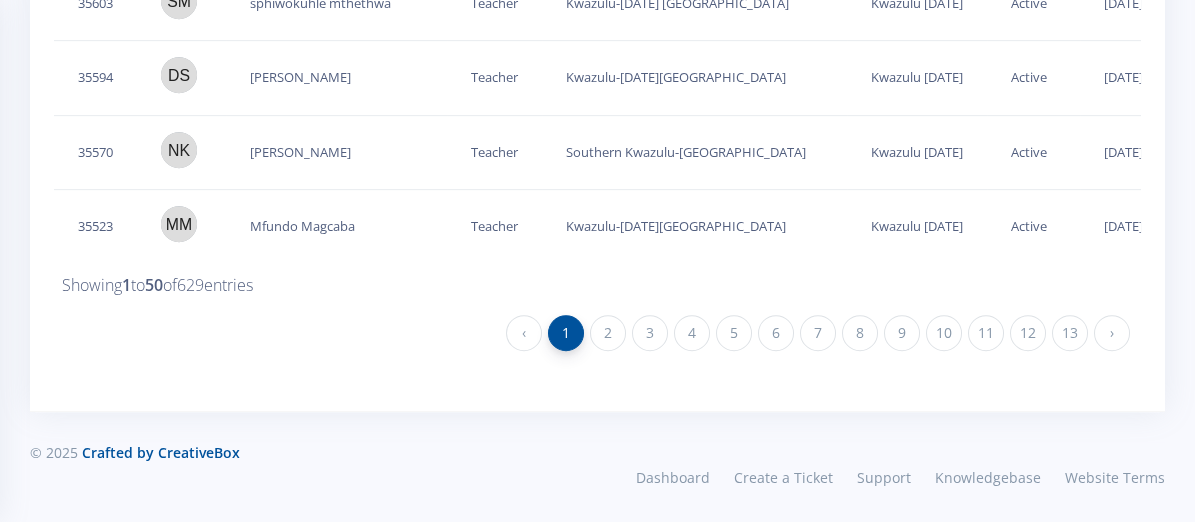 drag, startPoint x: 1113, startPoint y: 318, endPoint x: 1133, endPoint y: 376, distance: 61.351448 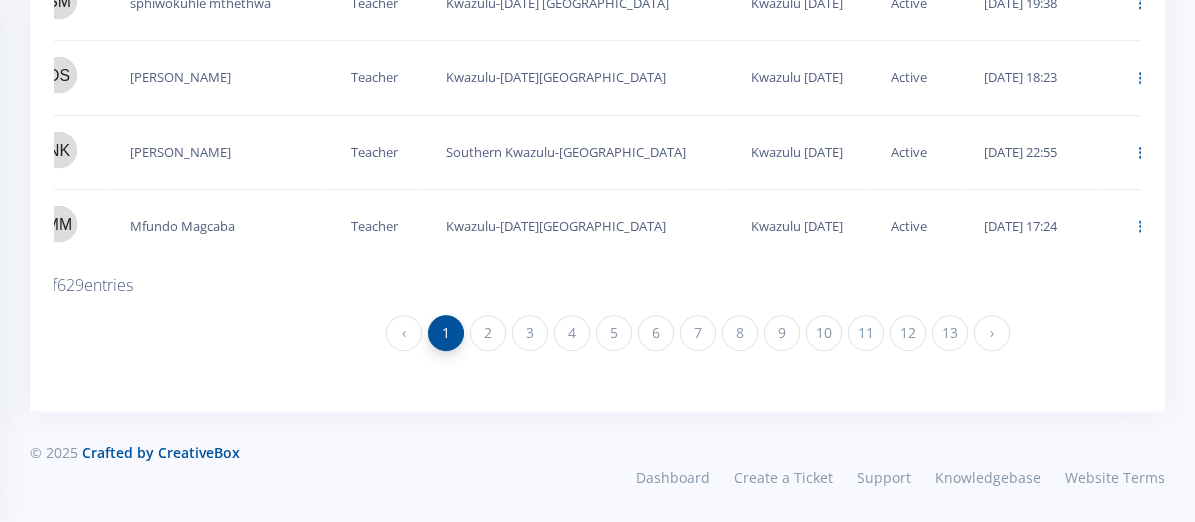 scroll, scrollTop: 0, scrollLeft: 153, axis: horizontal 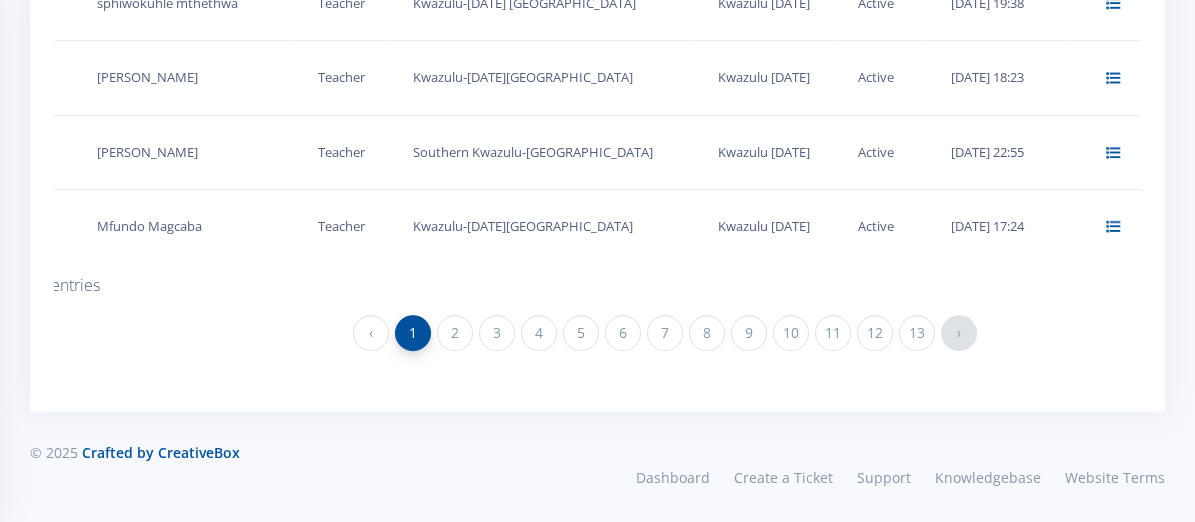 click on "›" at bounding box center (959, 333) 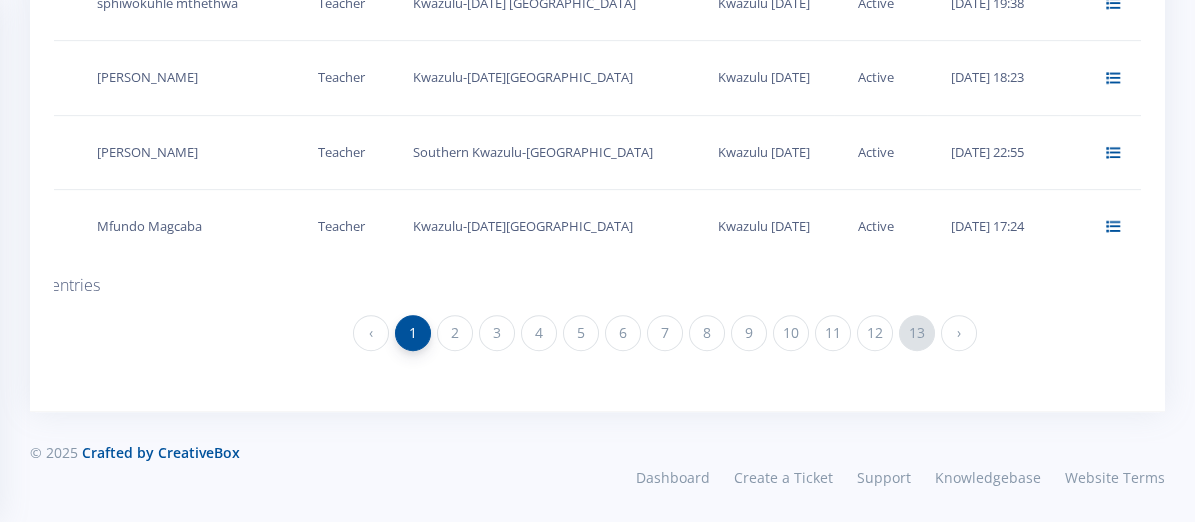 click on "13" at bounding box center (917, 333) 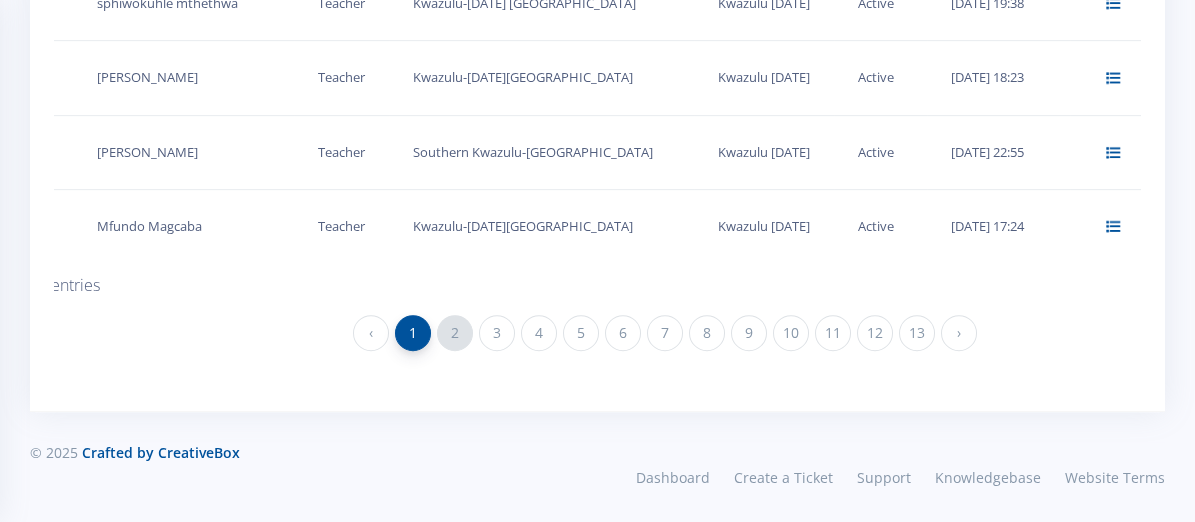 click on "2" at bounding box center [455, 333] 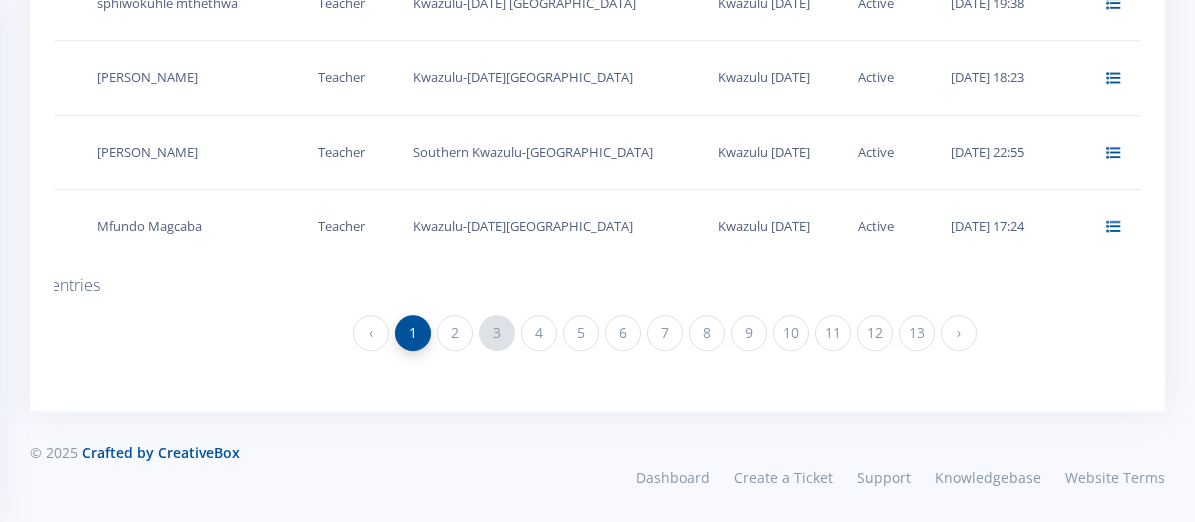 click on "3" at bounding box center [497, 333] 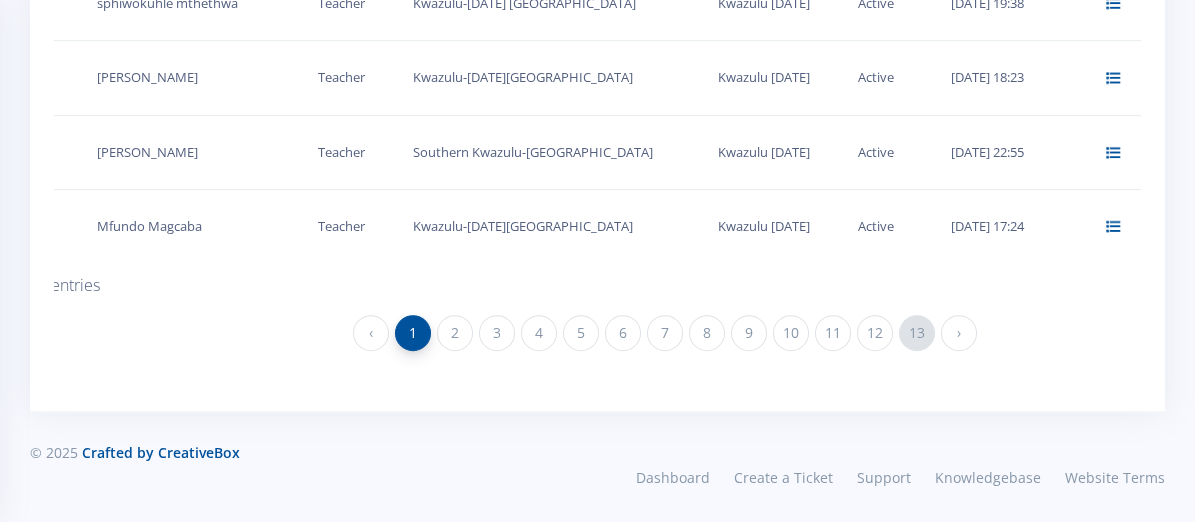 click on "13" at bounding box center (917, 333) 